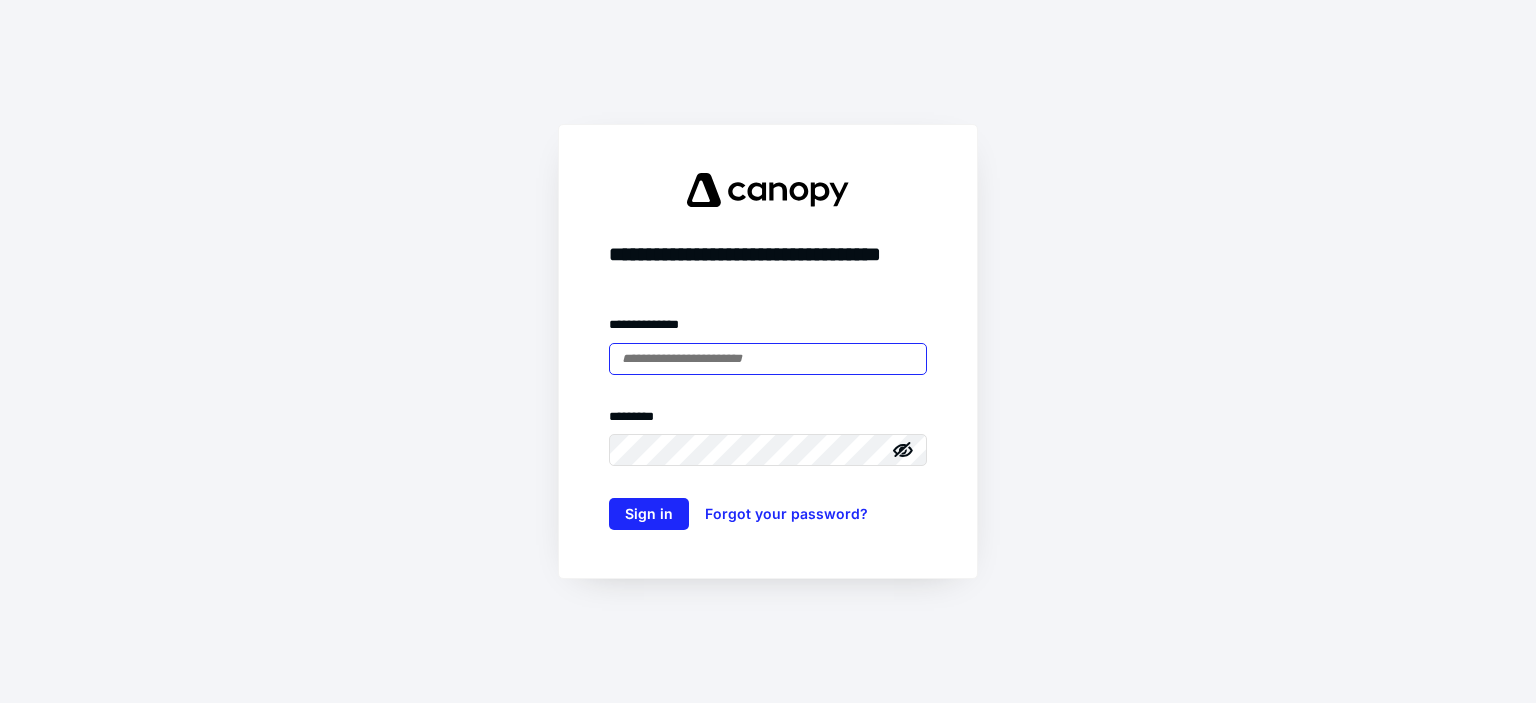 scroll, scrollTop: 0, scrollLeft: 0, axis: both 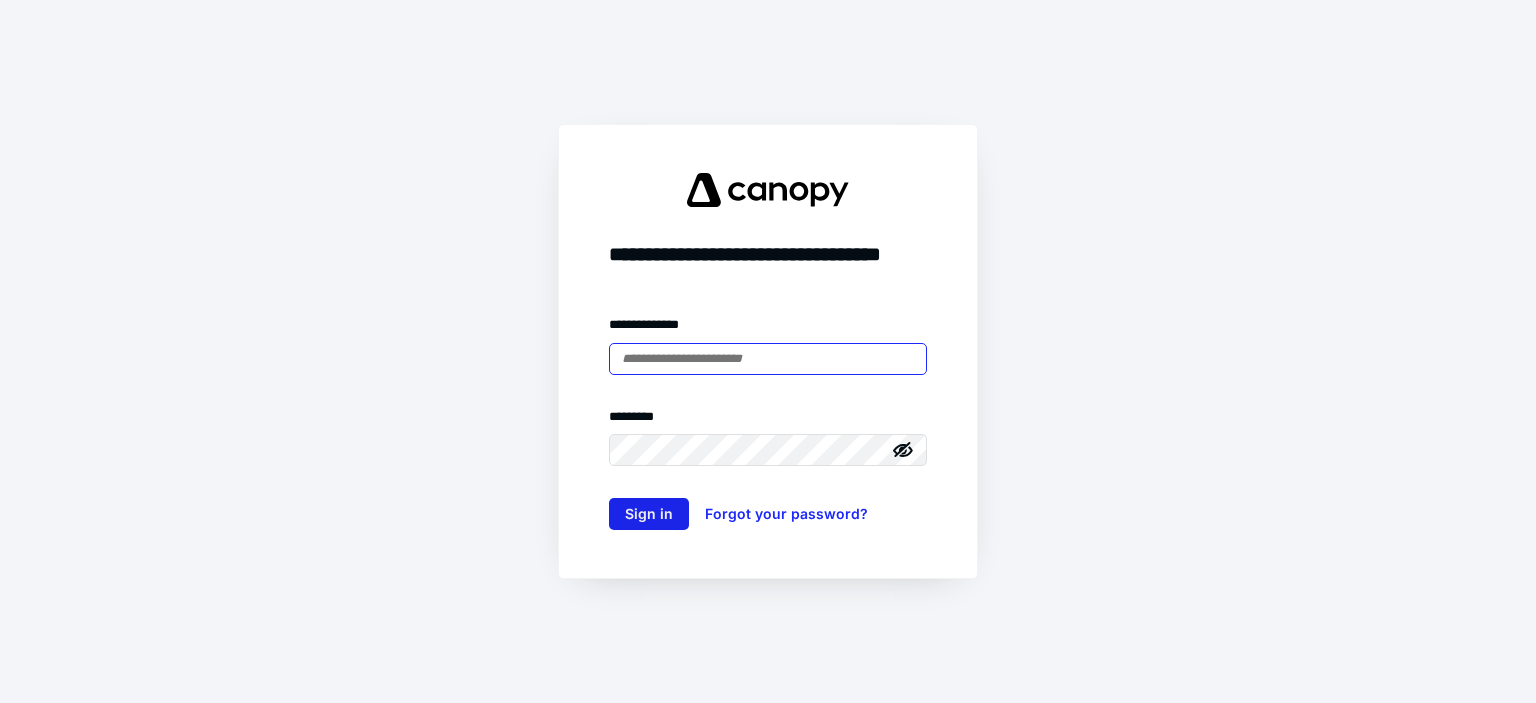 type on "**********" 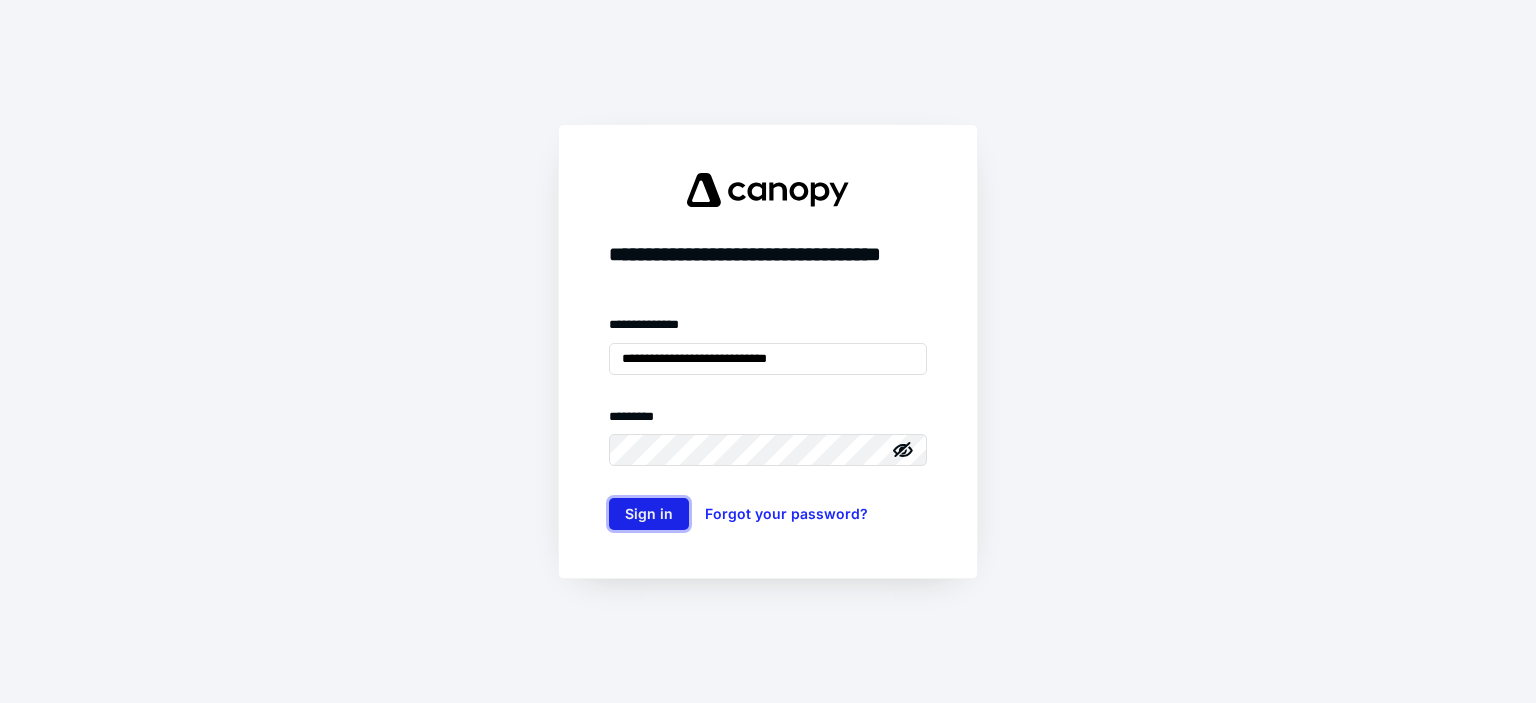 click on "Sign in" at bounding box center [649, 514] 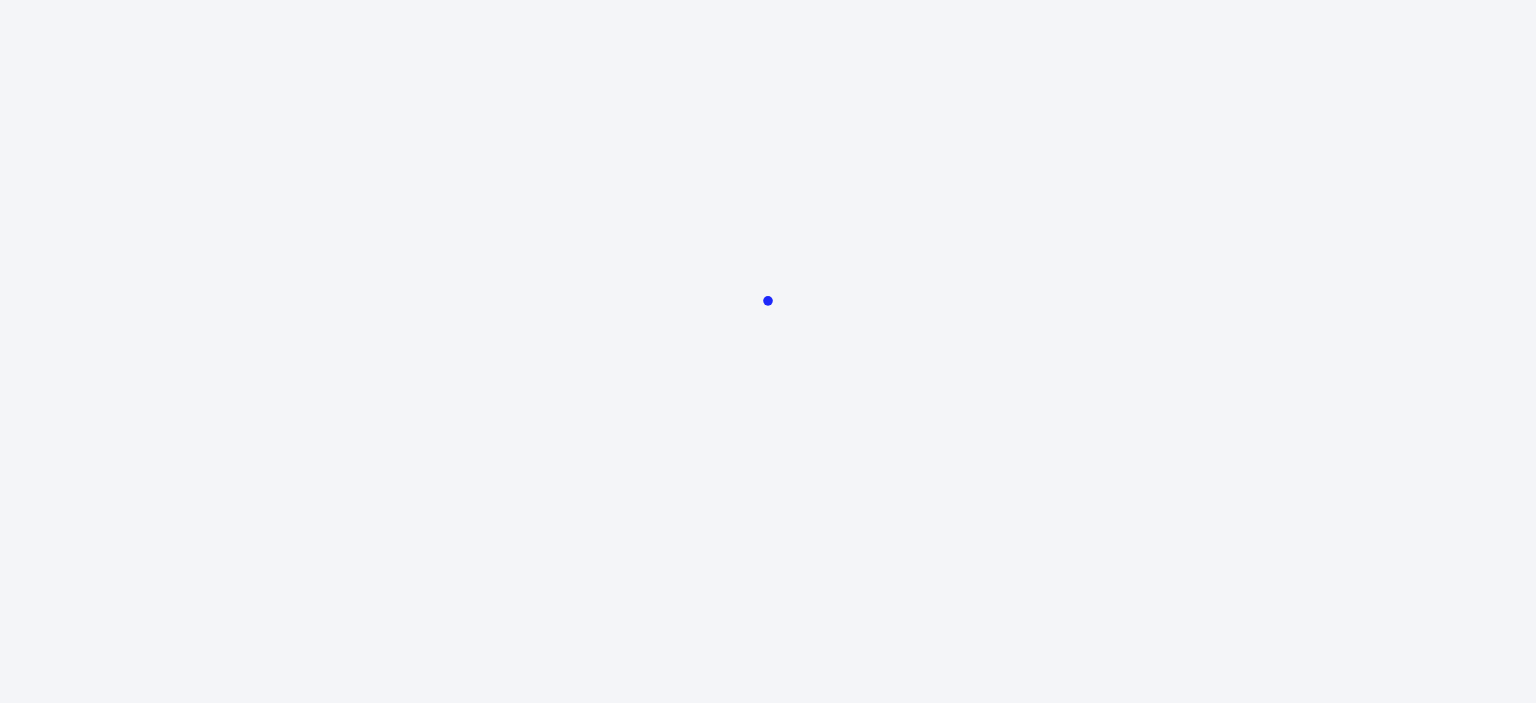 scroll, scrollTop: 0, scrollLeft: 0, axis: both 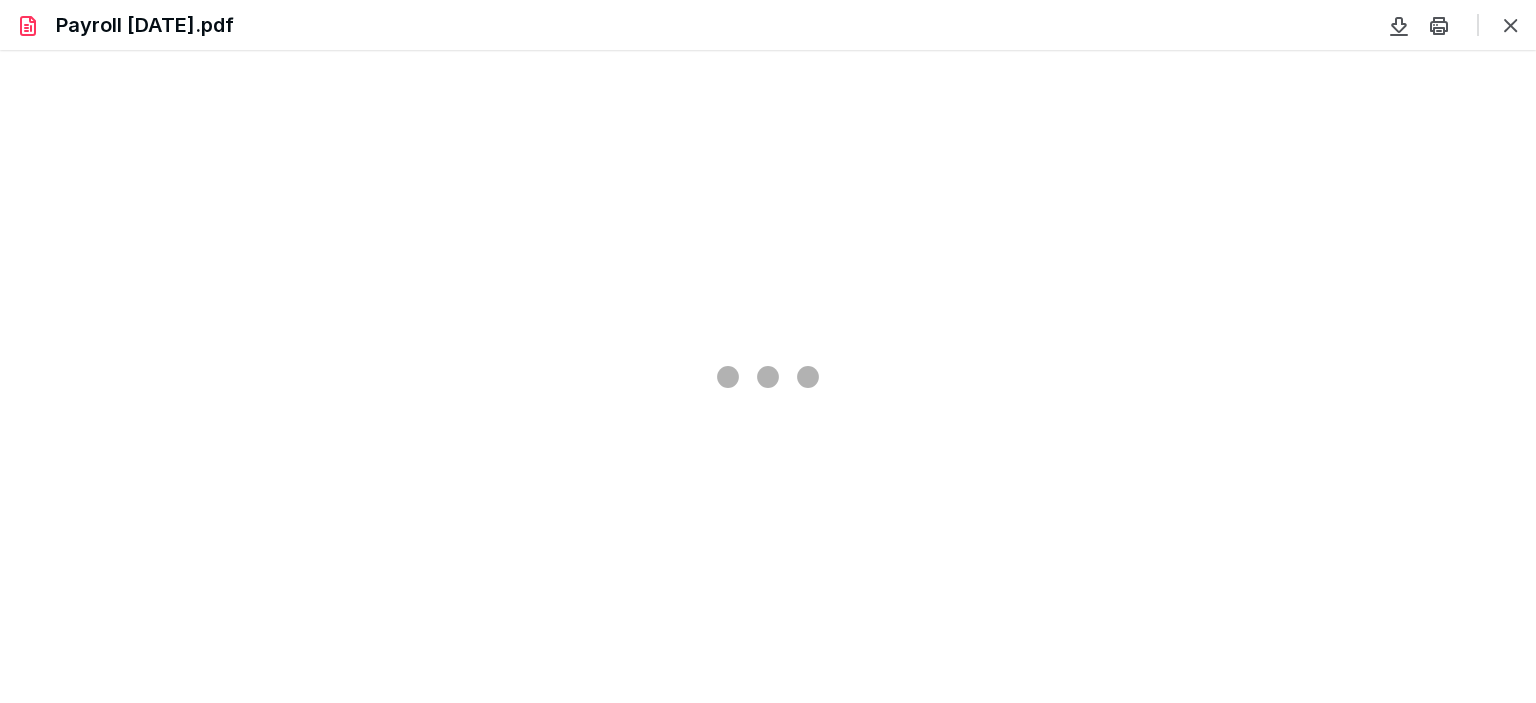 type on "78" 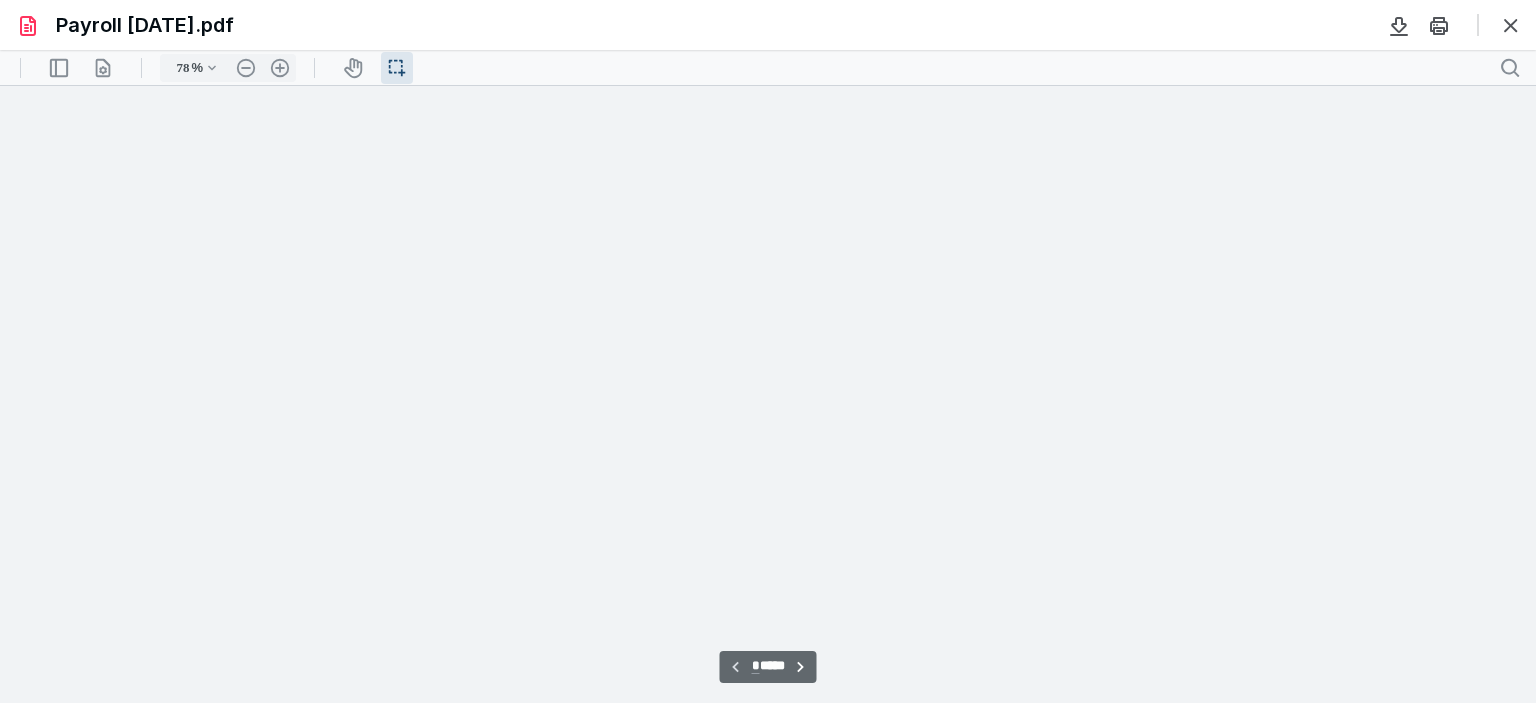 scroll, scrollTop: 39, scrollLeft: 0, axis: vertical 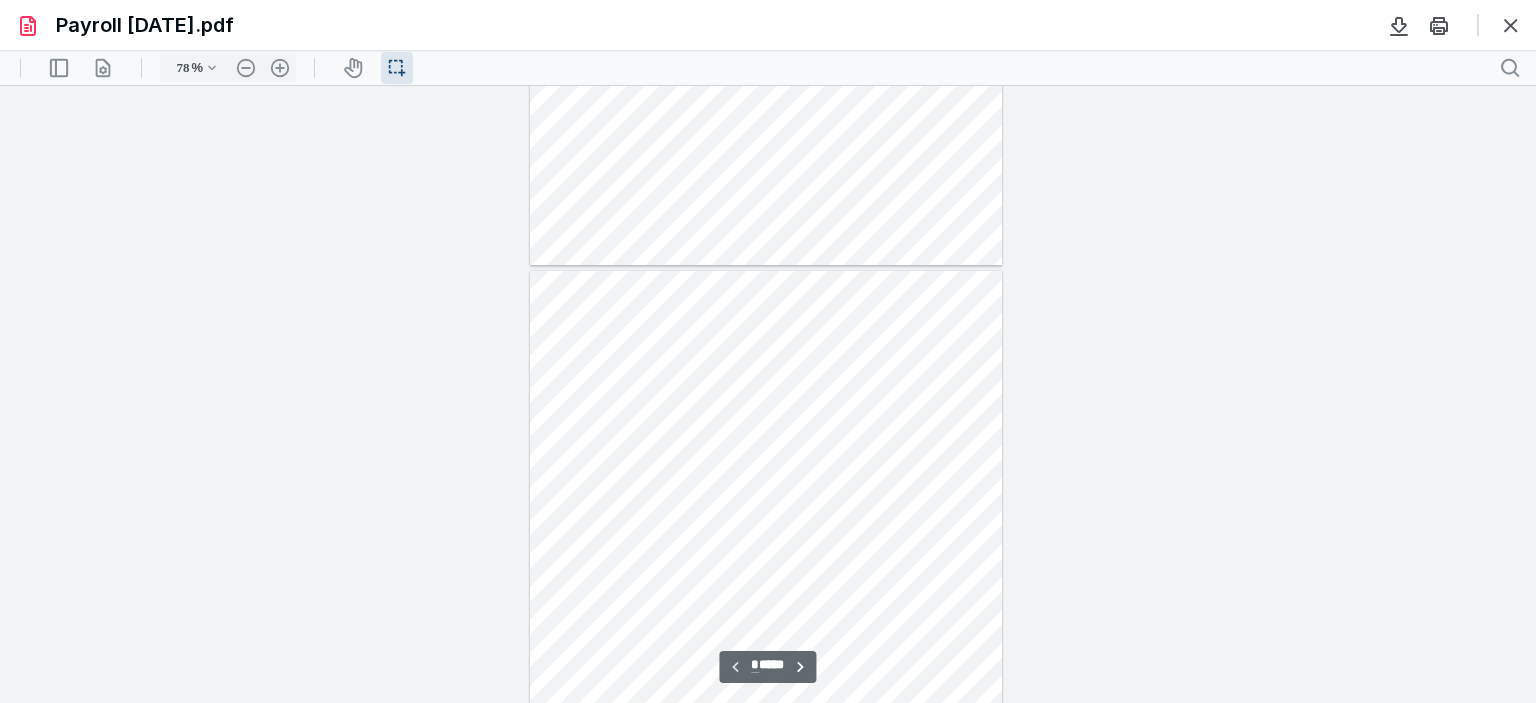 type on "*" 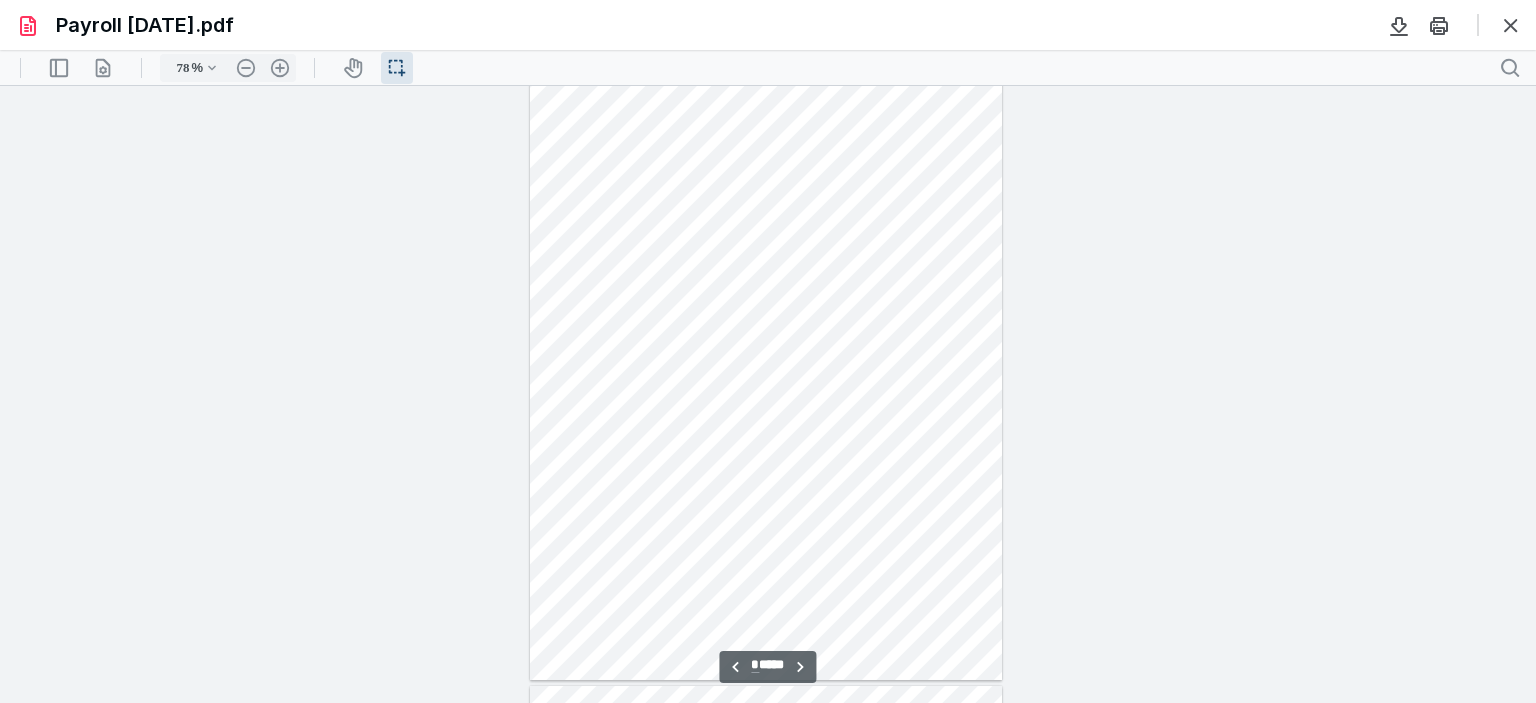 scroll, scrollTop: 639, scrollLeft: 0, axis: vertical 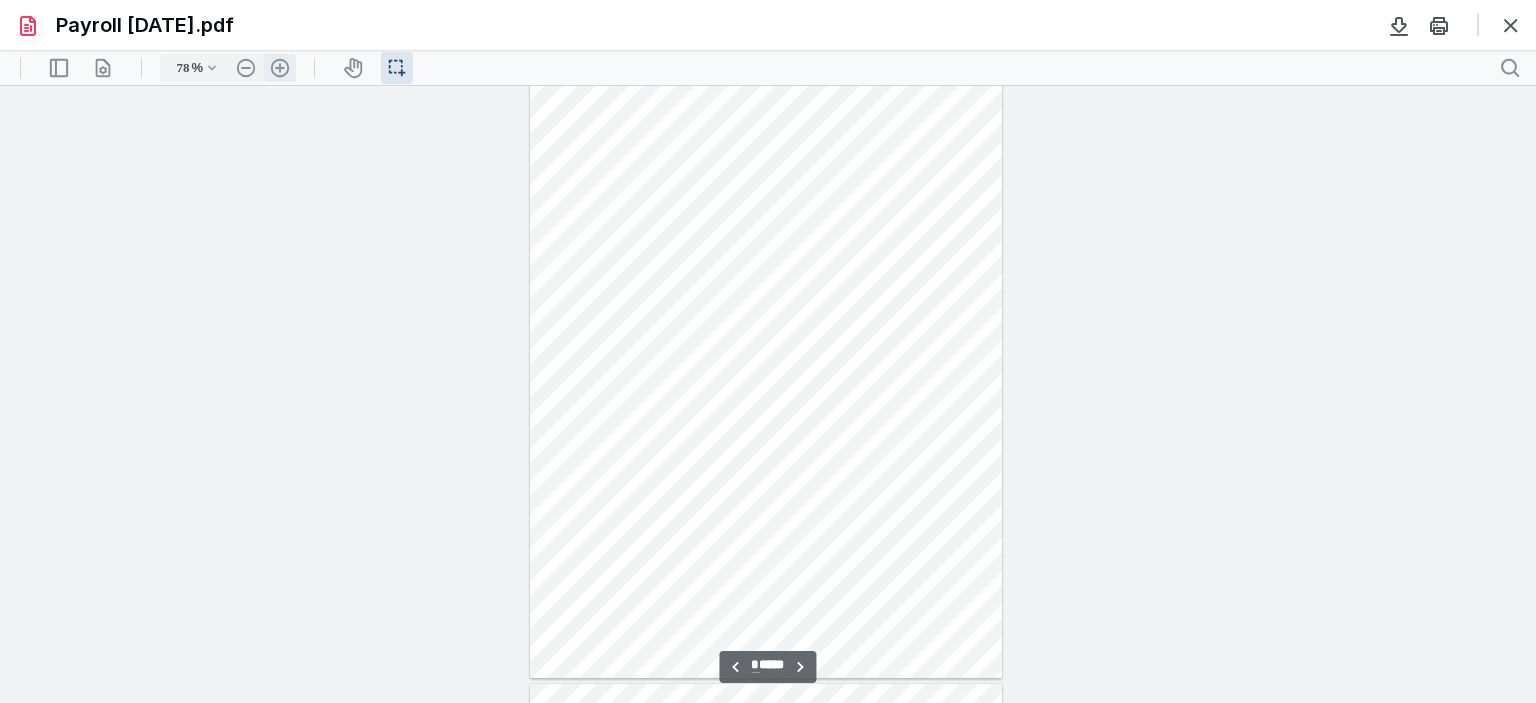 click on ".cls-1{fill:#abb0c4;} icon - header - zoom - in - line" at bounding box center [280, 68] 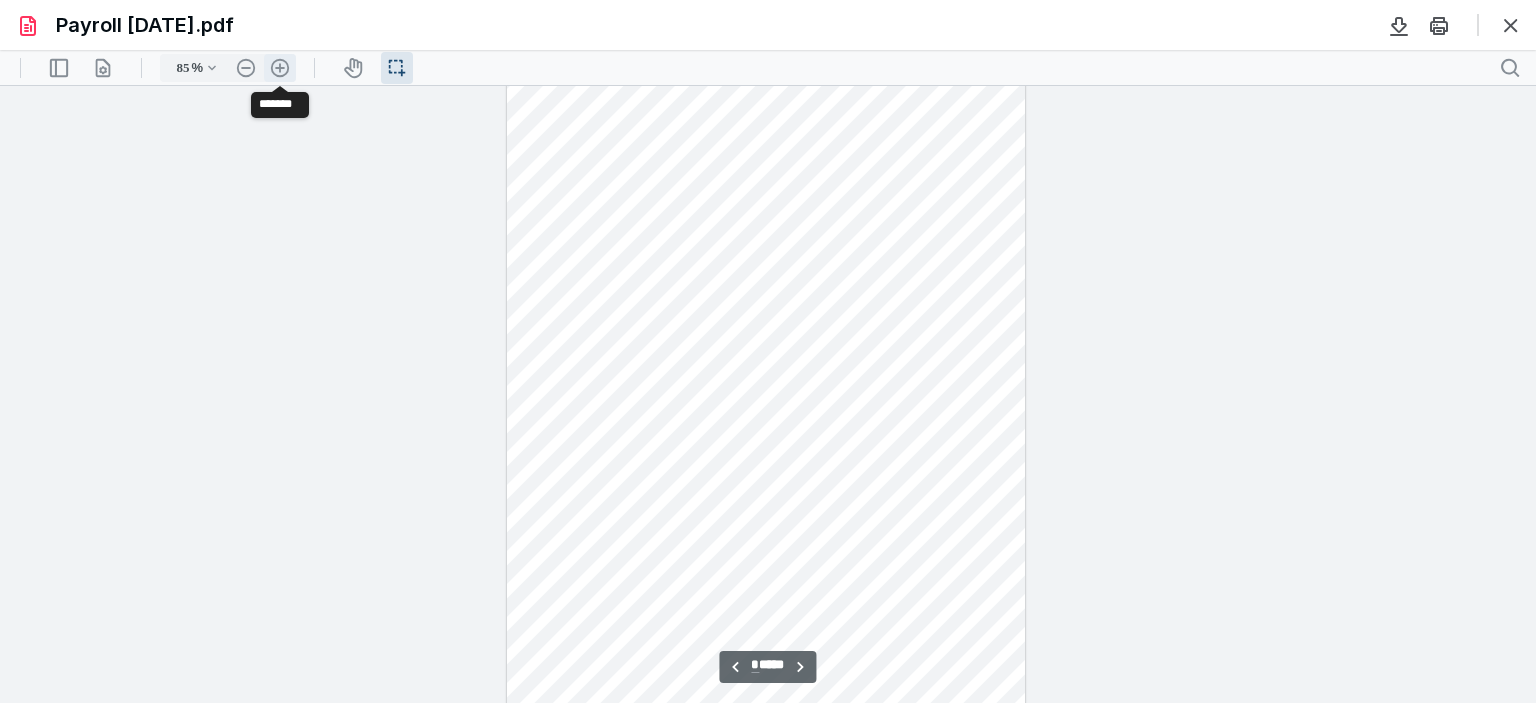 click on ".cls-1{fill:#abb0c4;} icon - header - zoom - in - line" at bounding box center [280, 68] 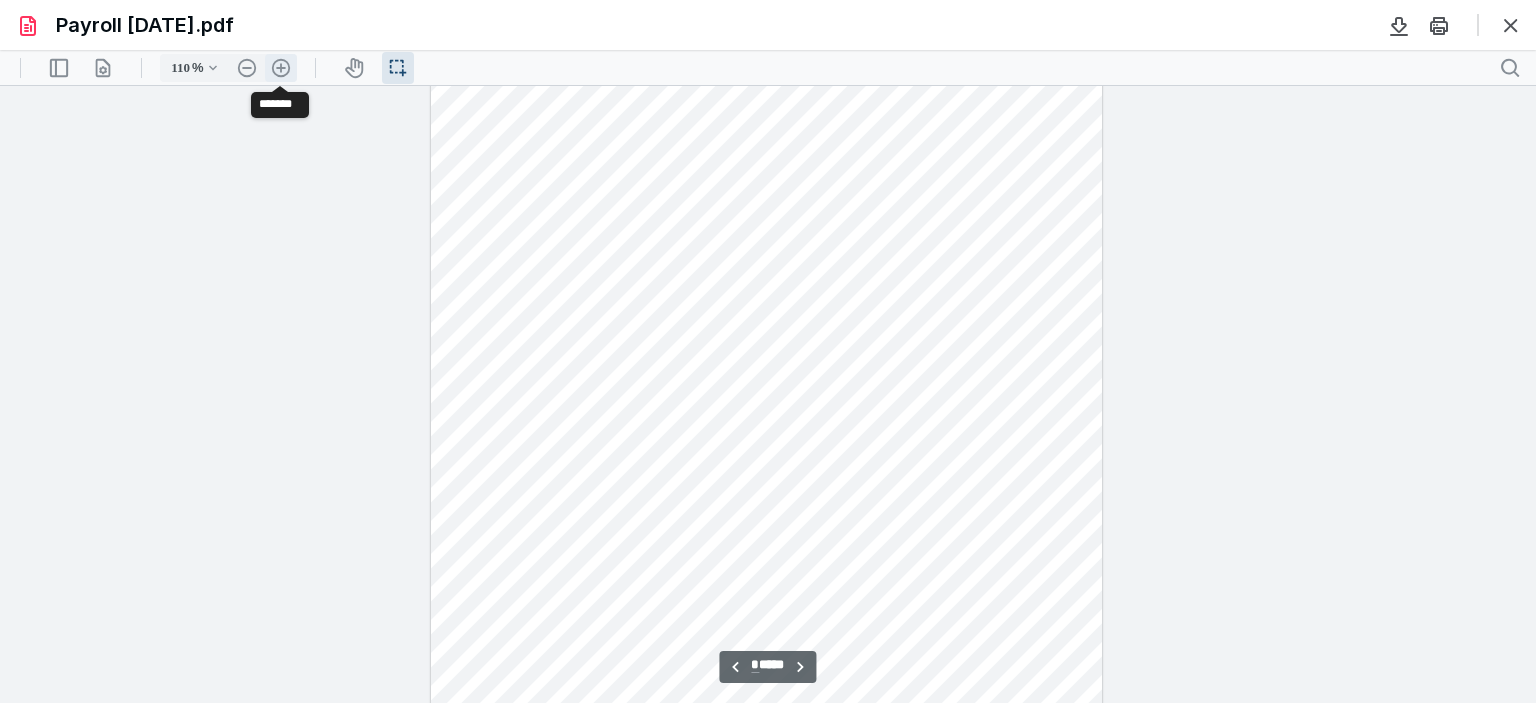click on ".cls-1{fill:#abb0c4;} icon - header - zoom - in - line" at bounding box center (281, 68) 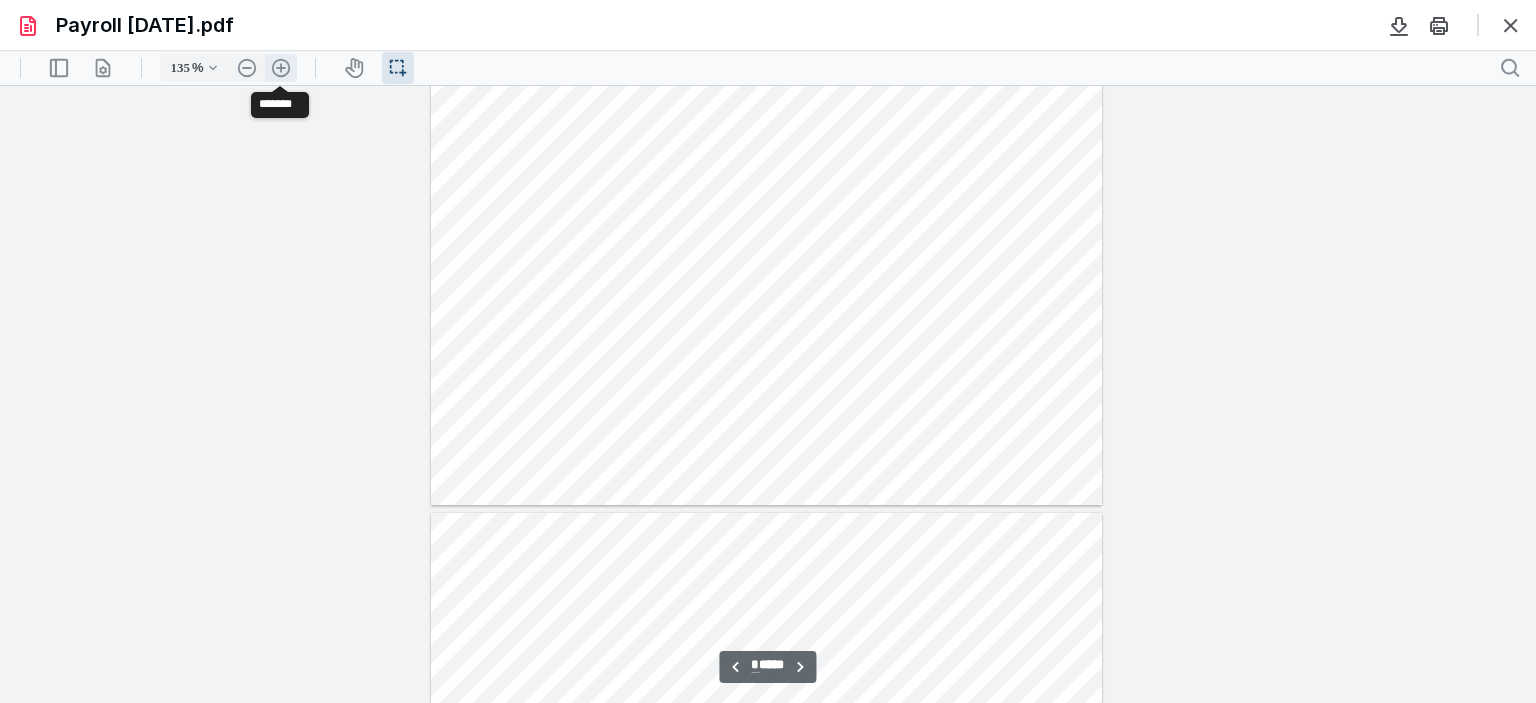 click on ".cls-1{fill:#abb0c4;} icon - header - zoom - in - line" at bounding box center [281, 68] 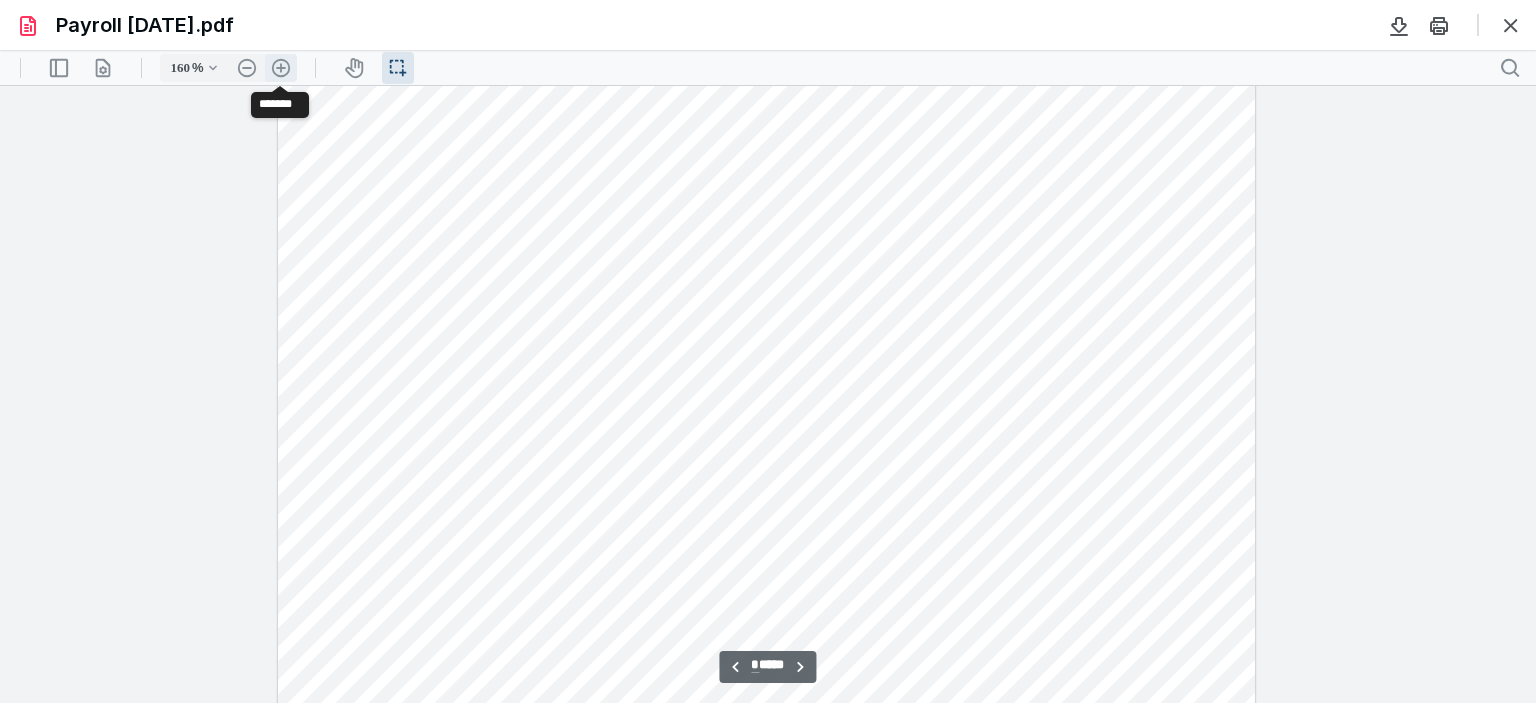 click on ".cls-1{fill:#abb0c4;} icon - header - zoom - in - line" at bounding box center [281, 68] 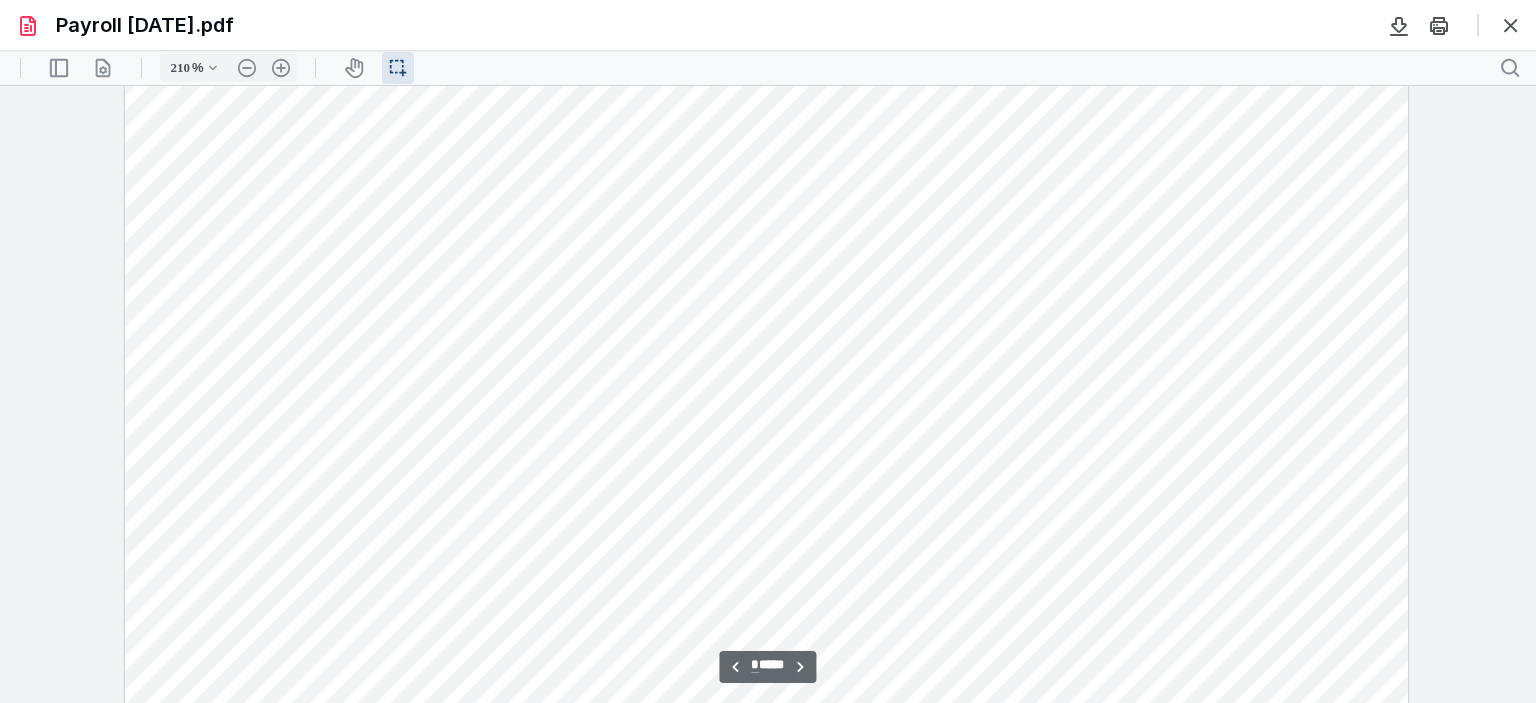 scroll, scrollTop: 8833, scrollLeft: 0, axis: vertical 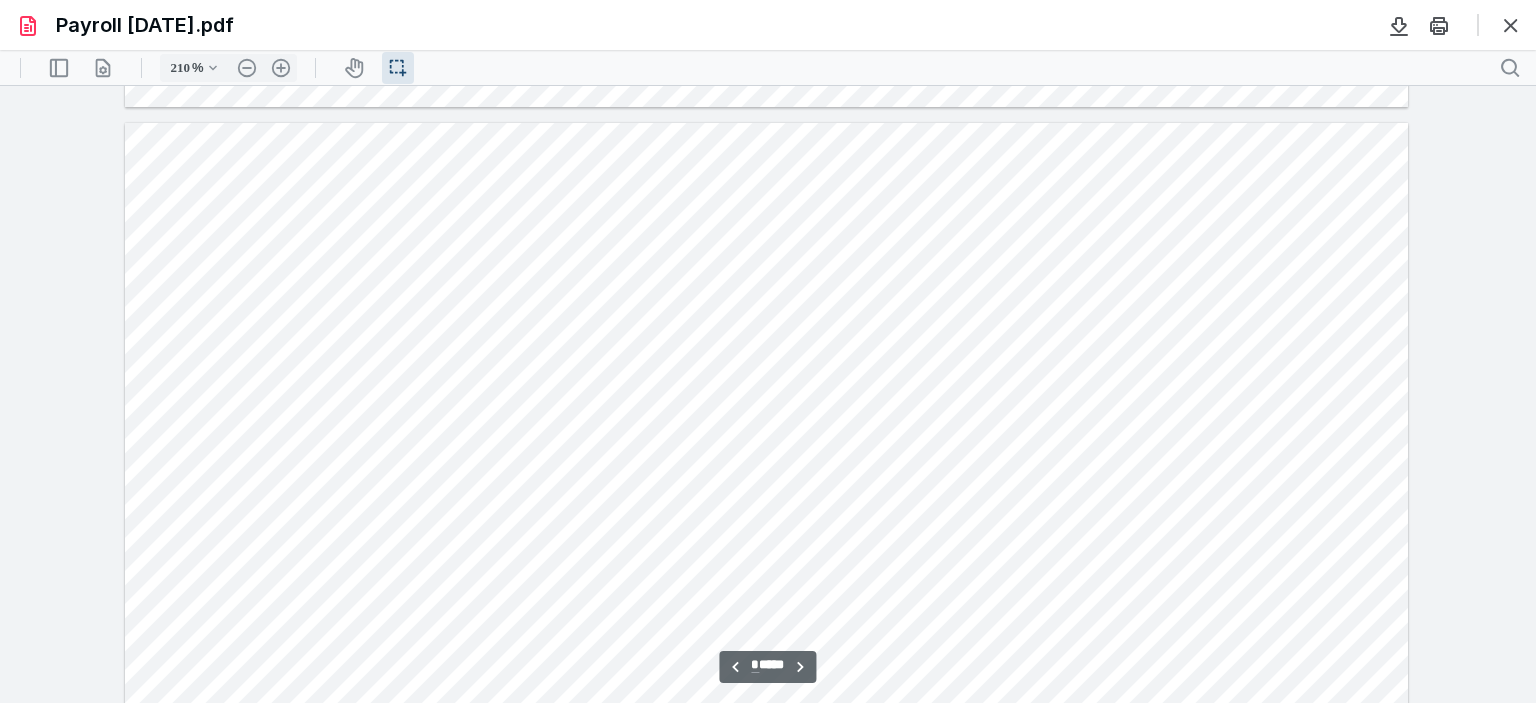 type on "*" 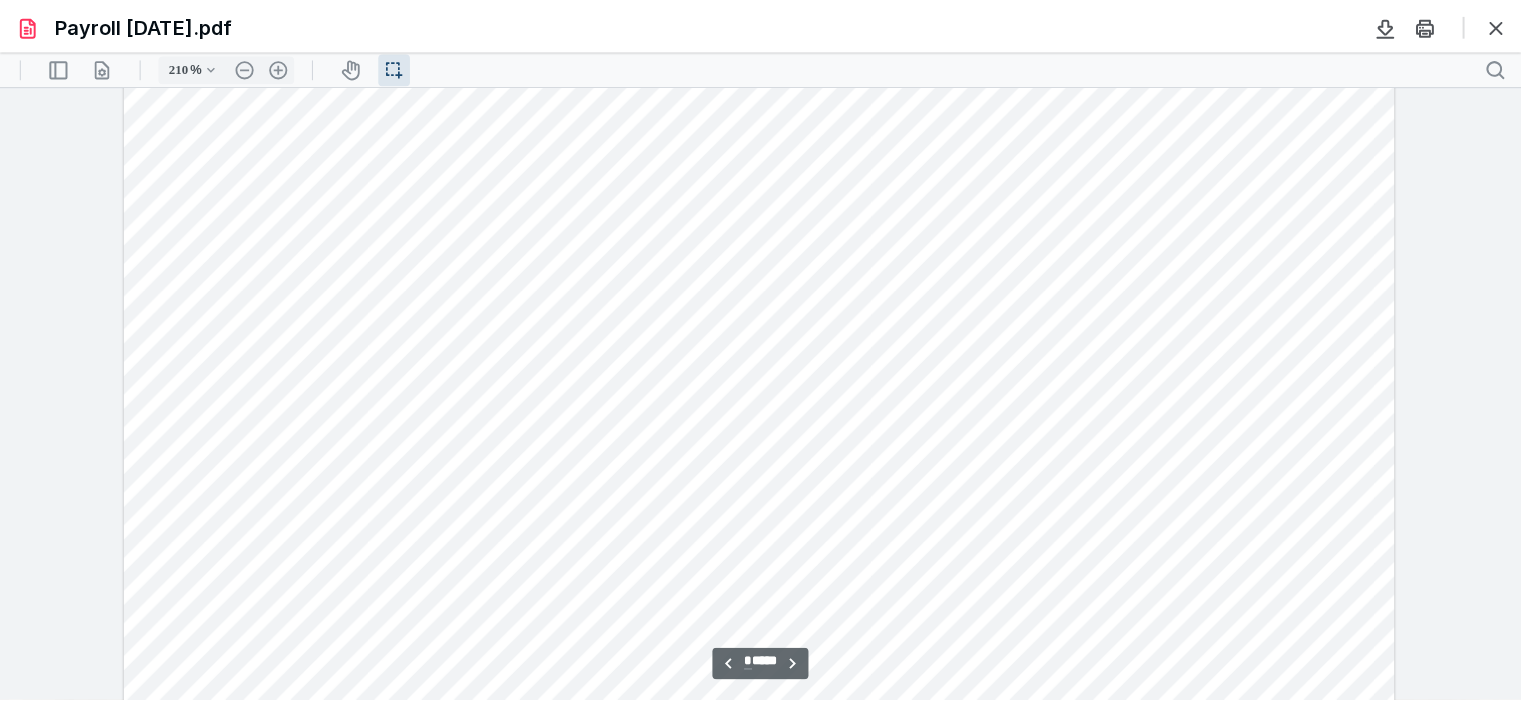 scroll, scrollTop: 8833, scrollLeft: 0, axis: vertical 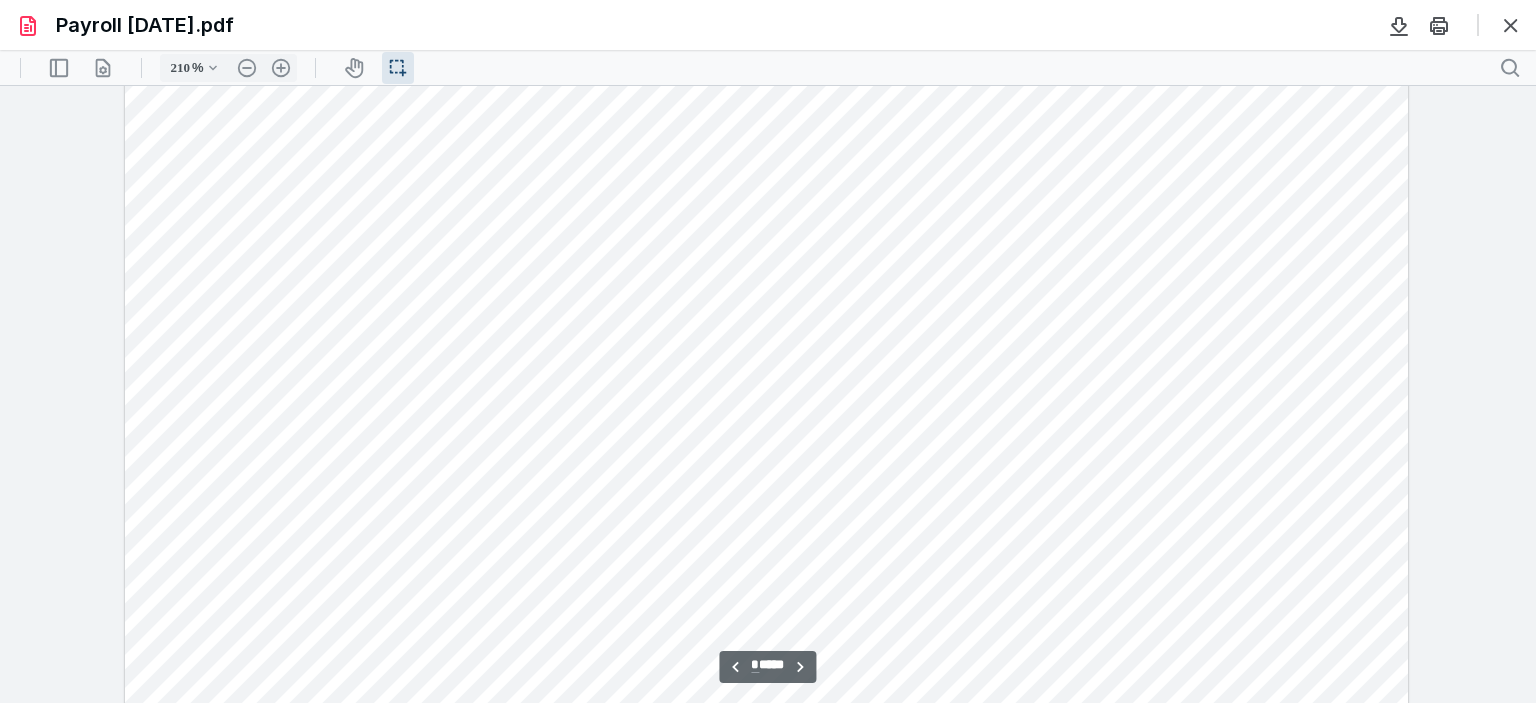 type 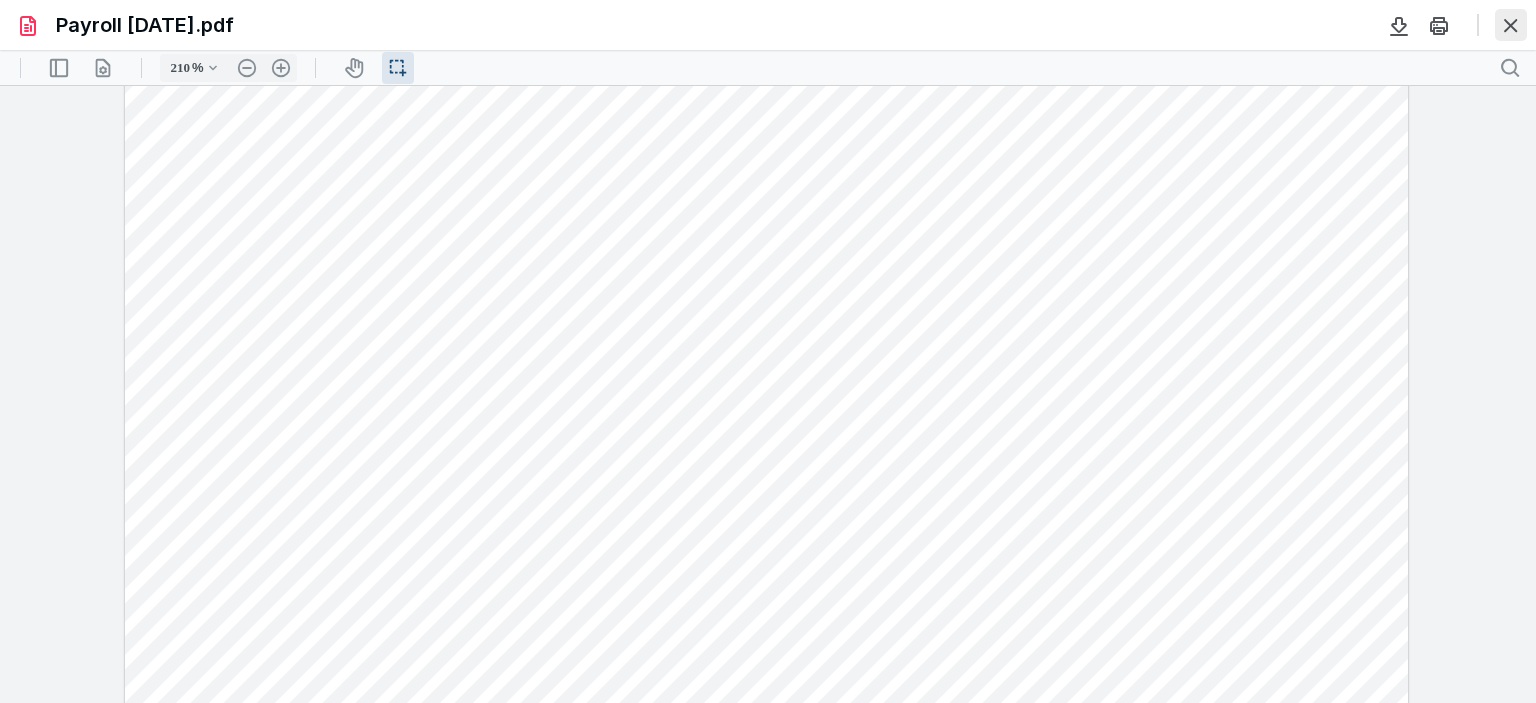 click at bounding box center (1511, 25) 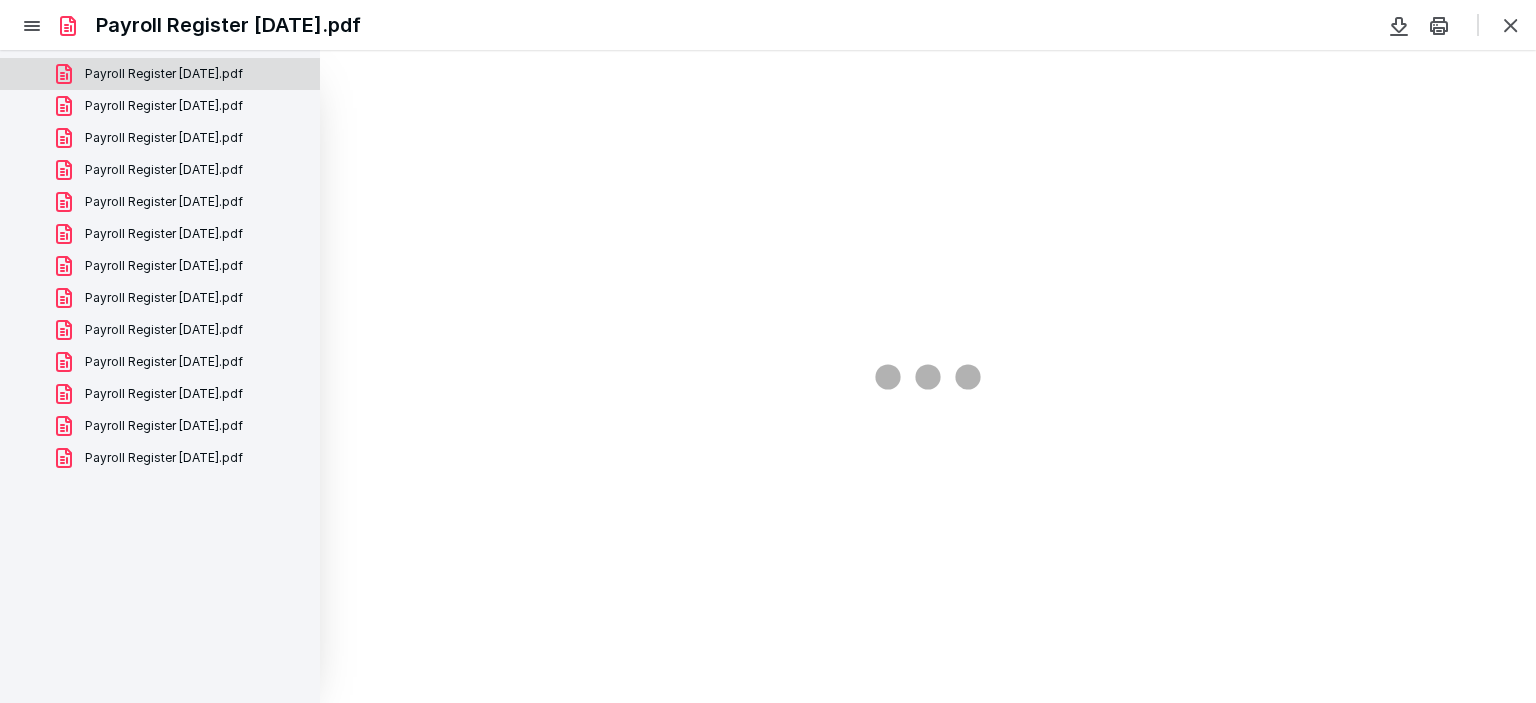 scroll, scrollTop: 0, scrollLeft: 0, axis: both 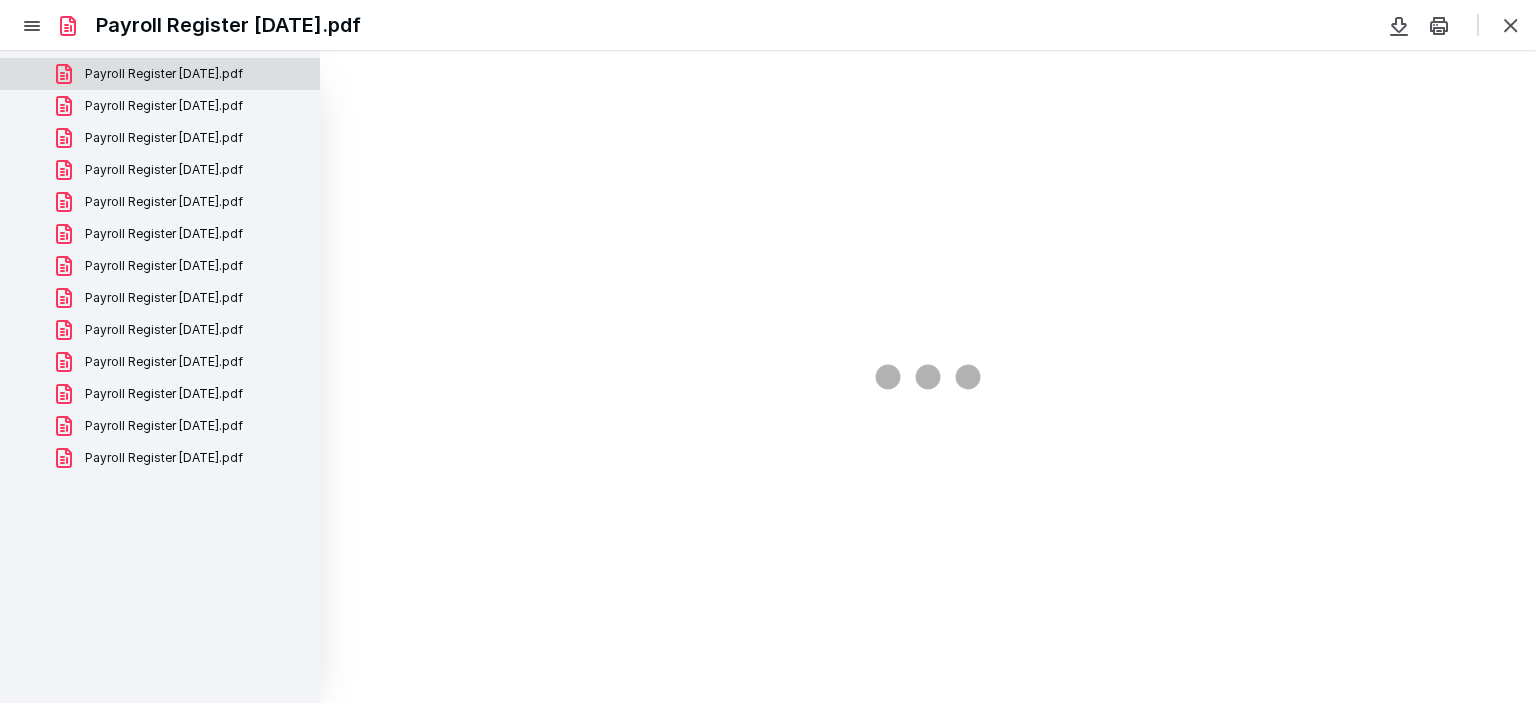 type on "100" 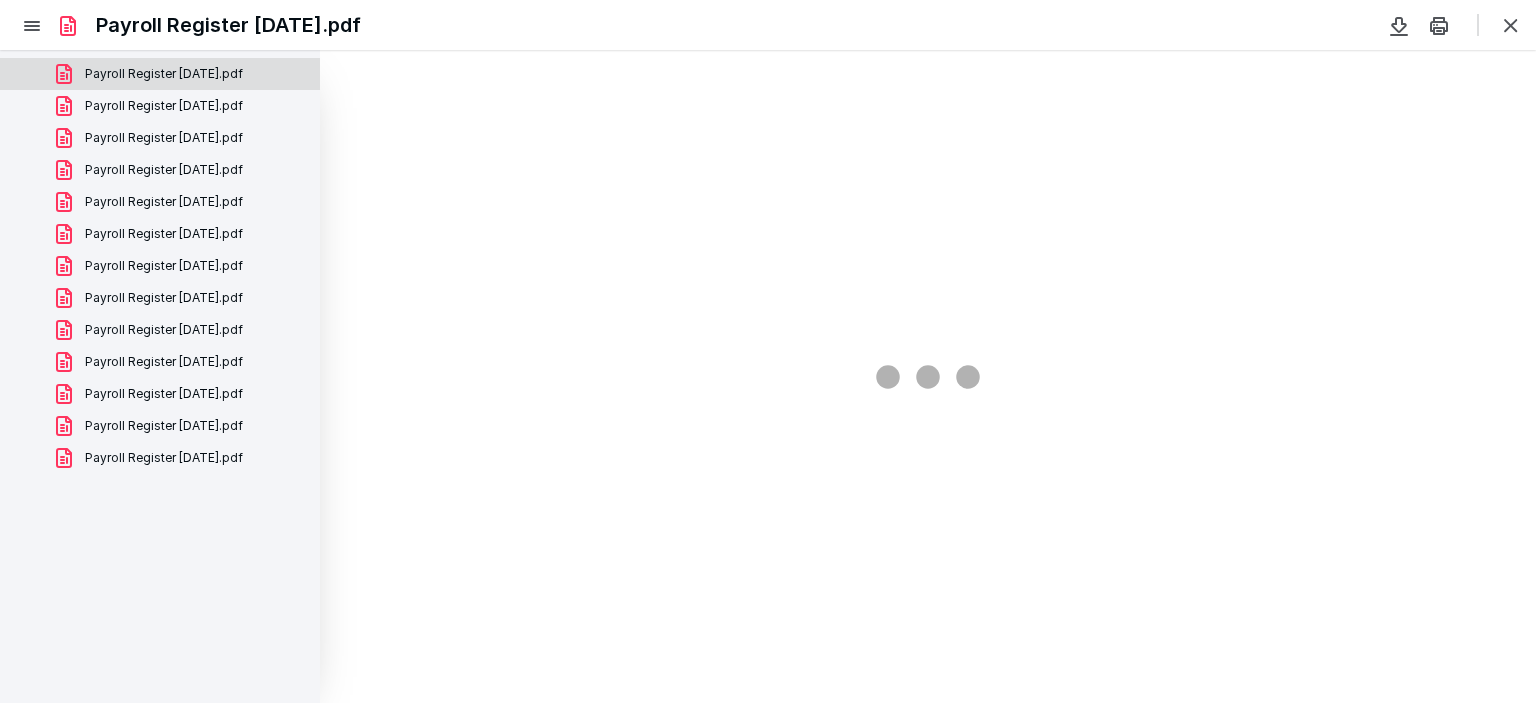 scroll, scrollTop: 40, scrollLeft: 0, axis: vertical 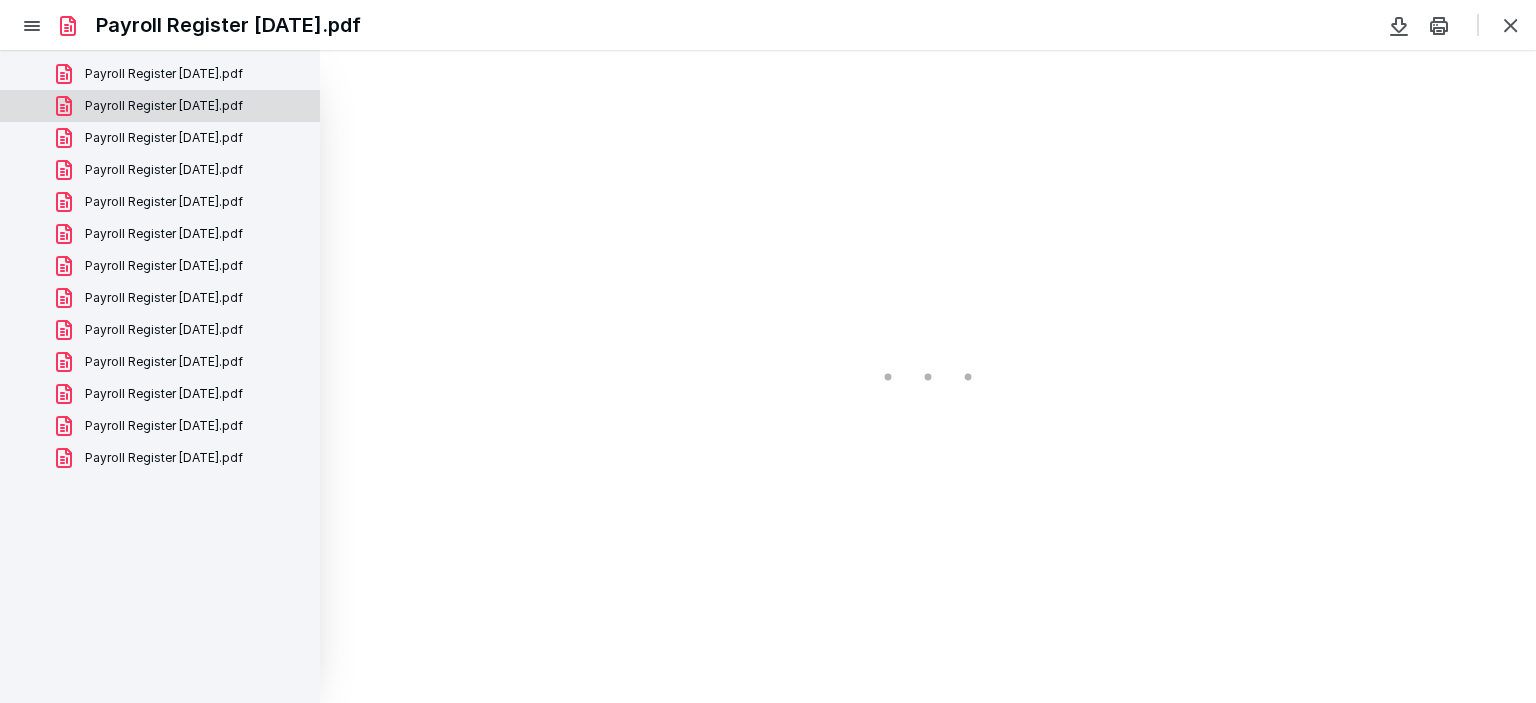 type on "100" 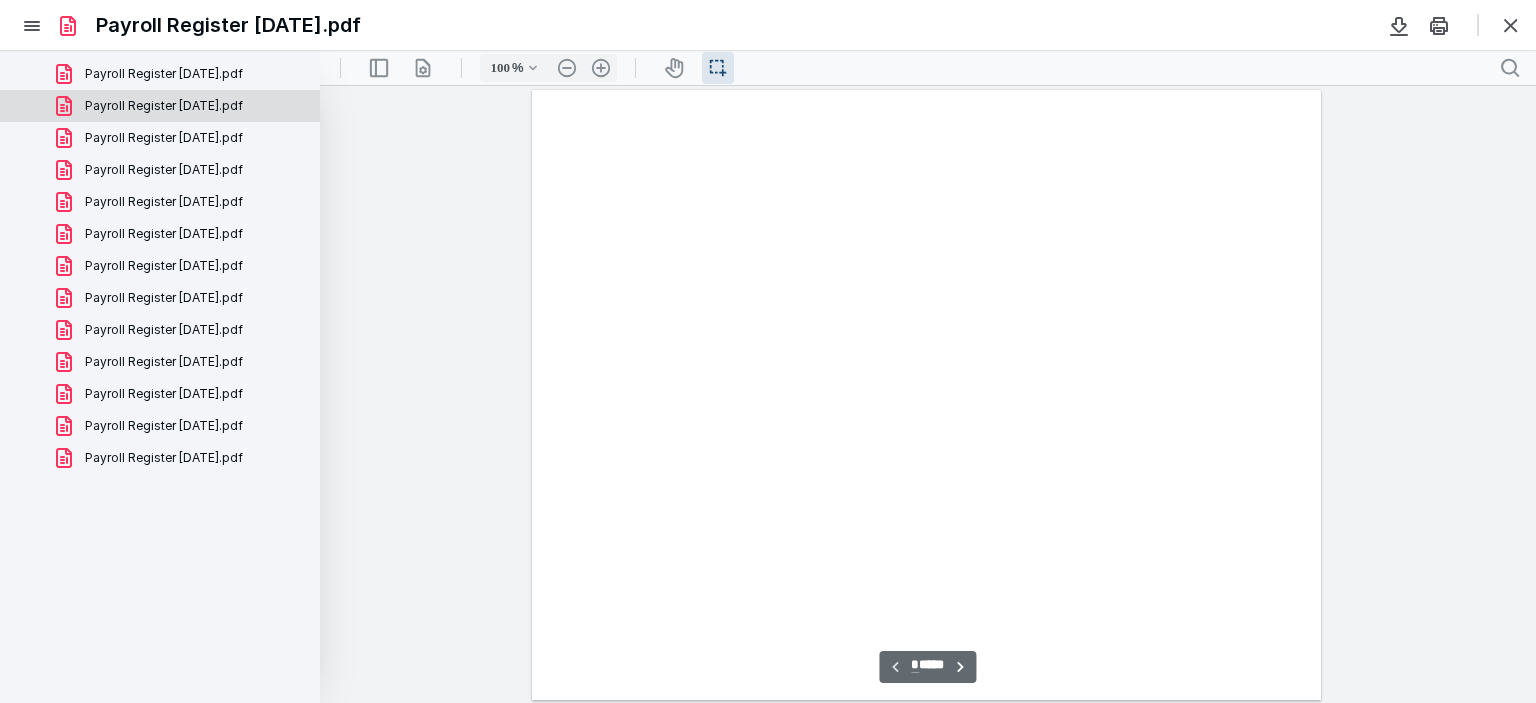 scroll, scrollTop: 40, scrollLeft: 0, axis: vertical 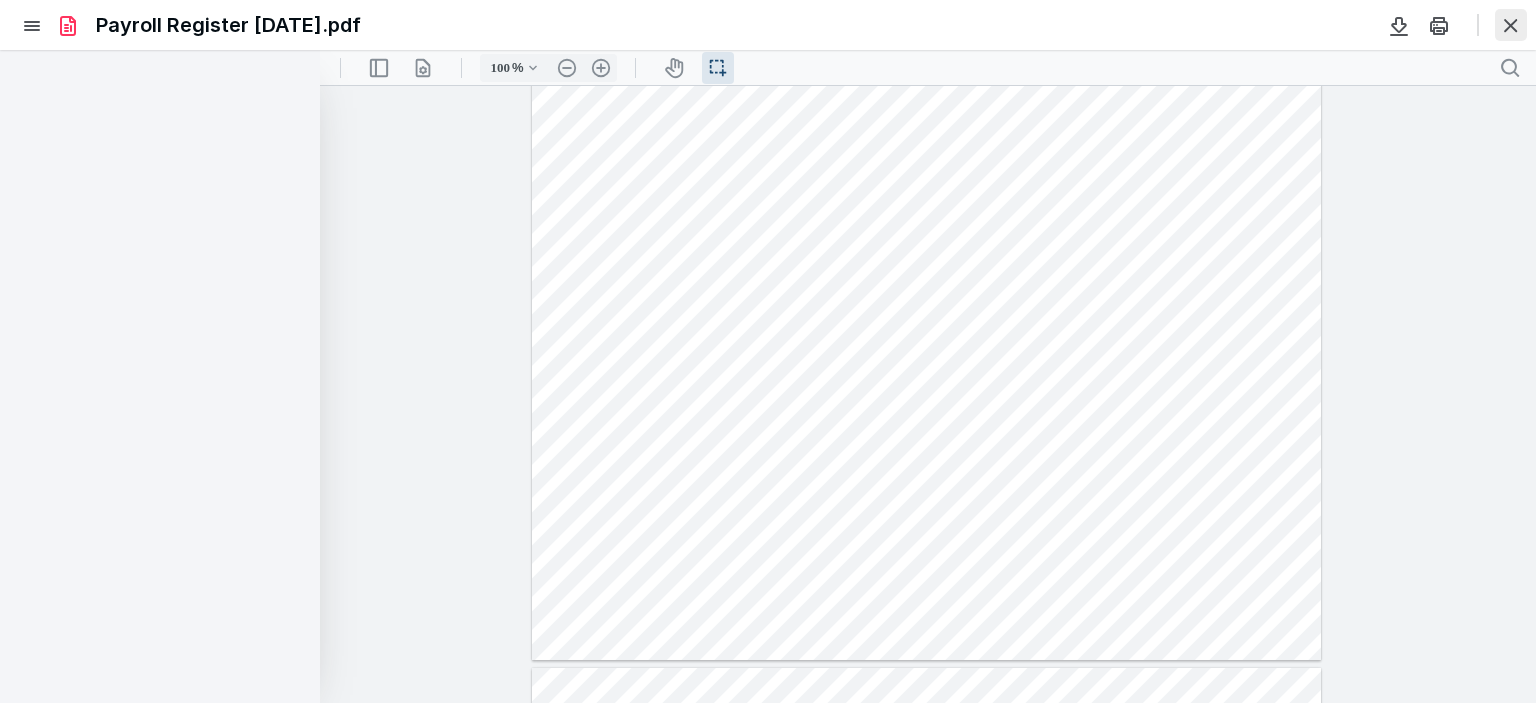 click at bounding box center [1511, 25] 